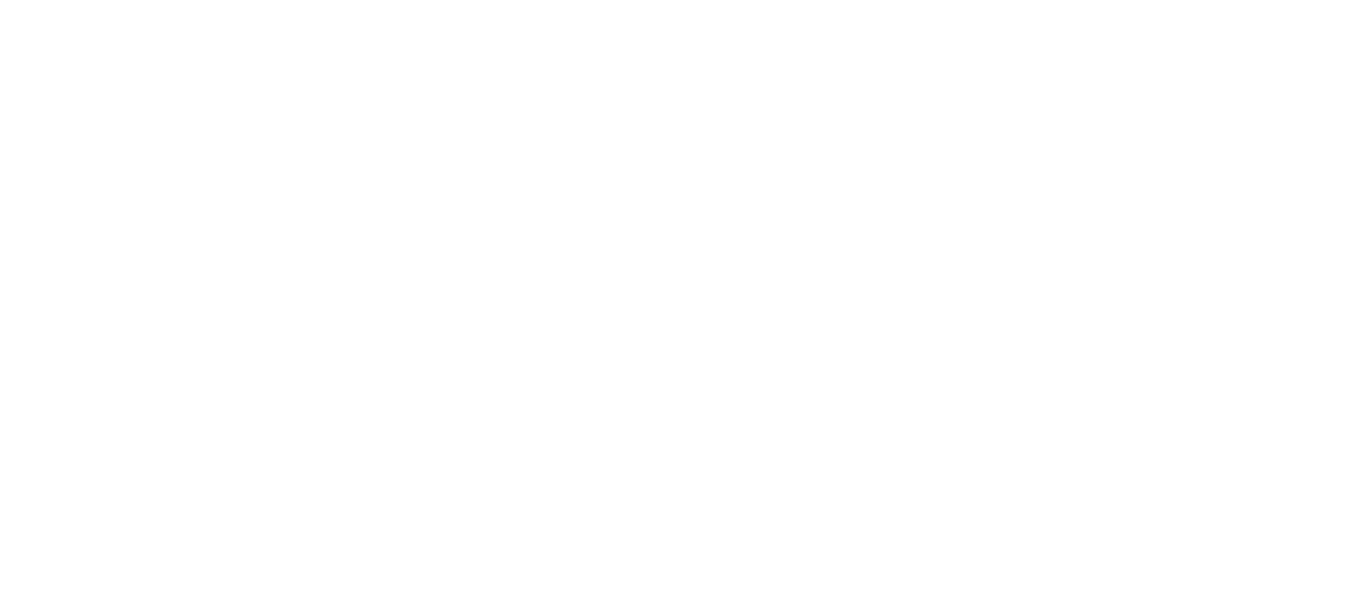 scroll, scrollTop: 0, scrollLeft: 0, axis: both 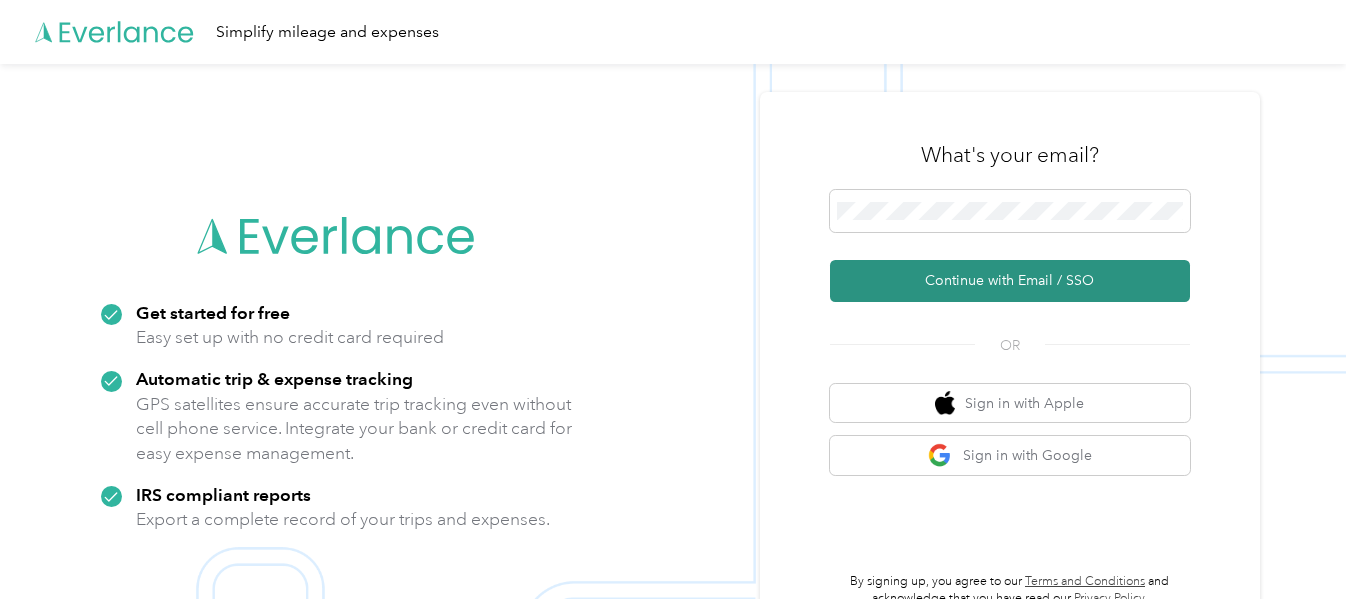 click on "Continue with Email / SSO" at bounding box center [1010, 281] 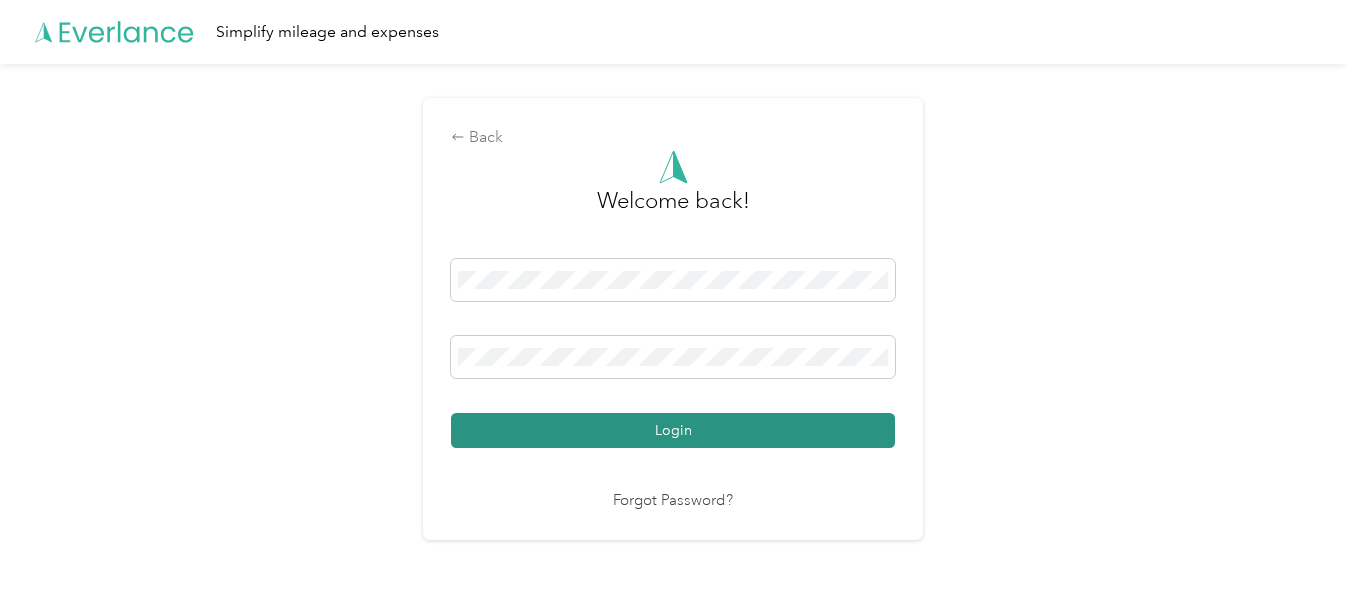 click on "Login" at bounding box center [673, 430] 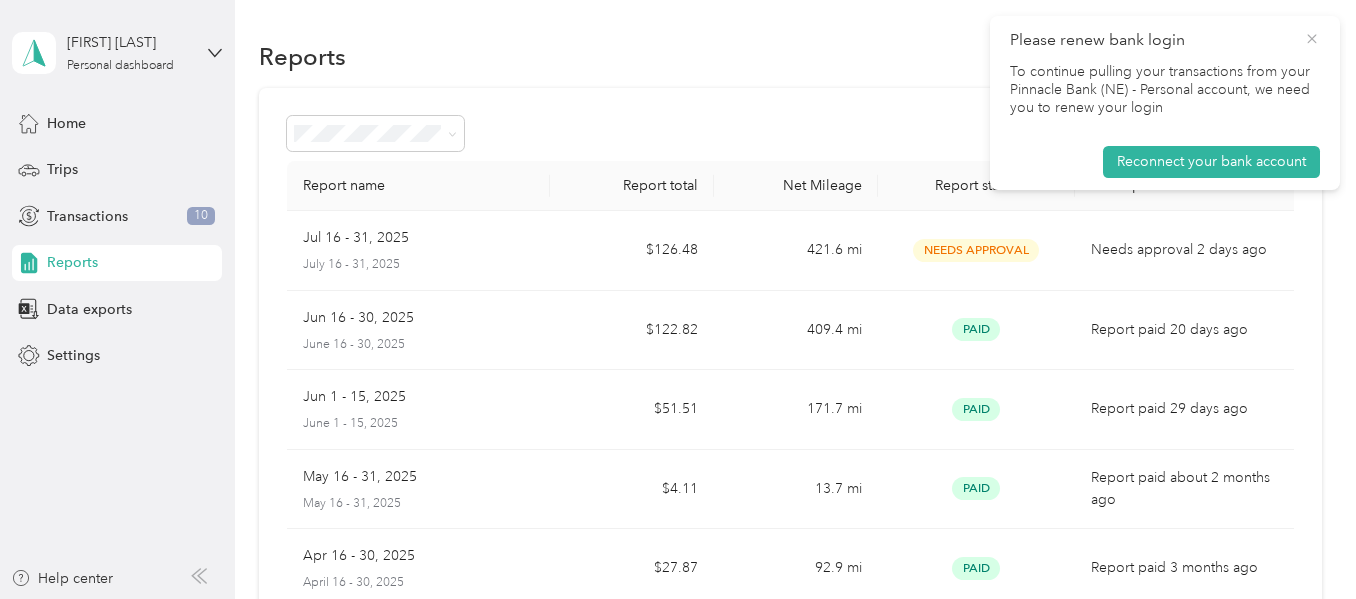 click 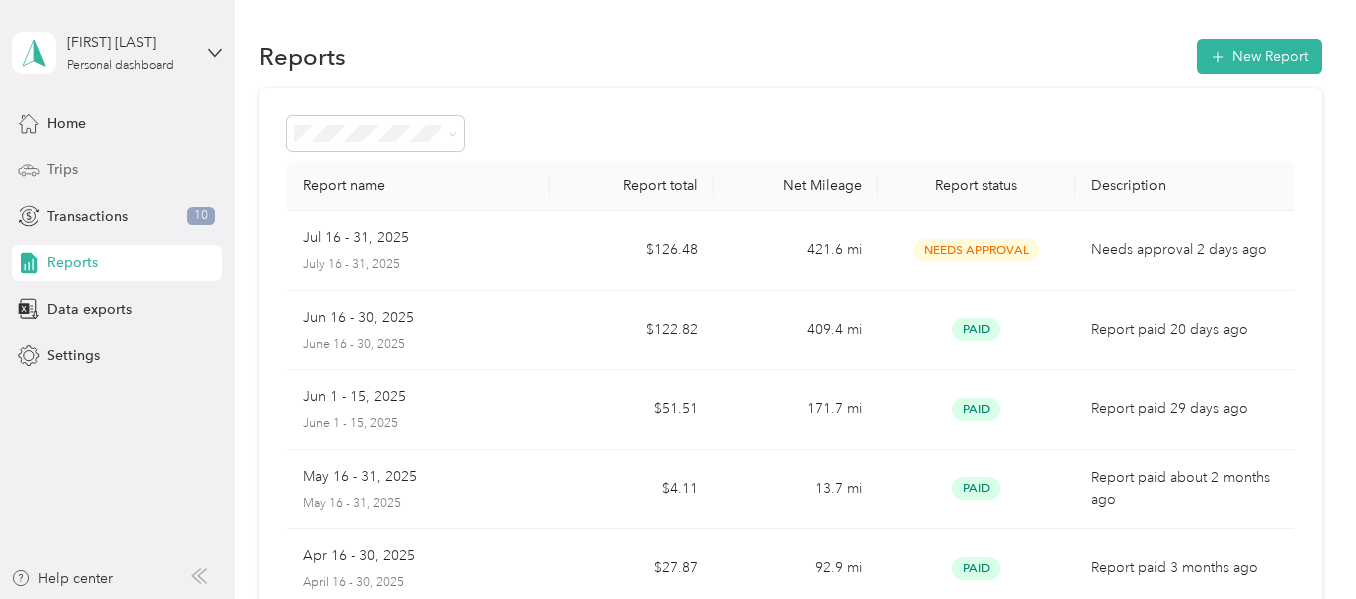 click on "Trips" at bounding box center (62, 169) 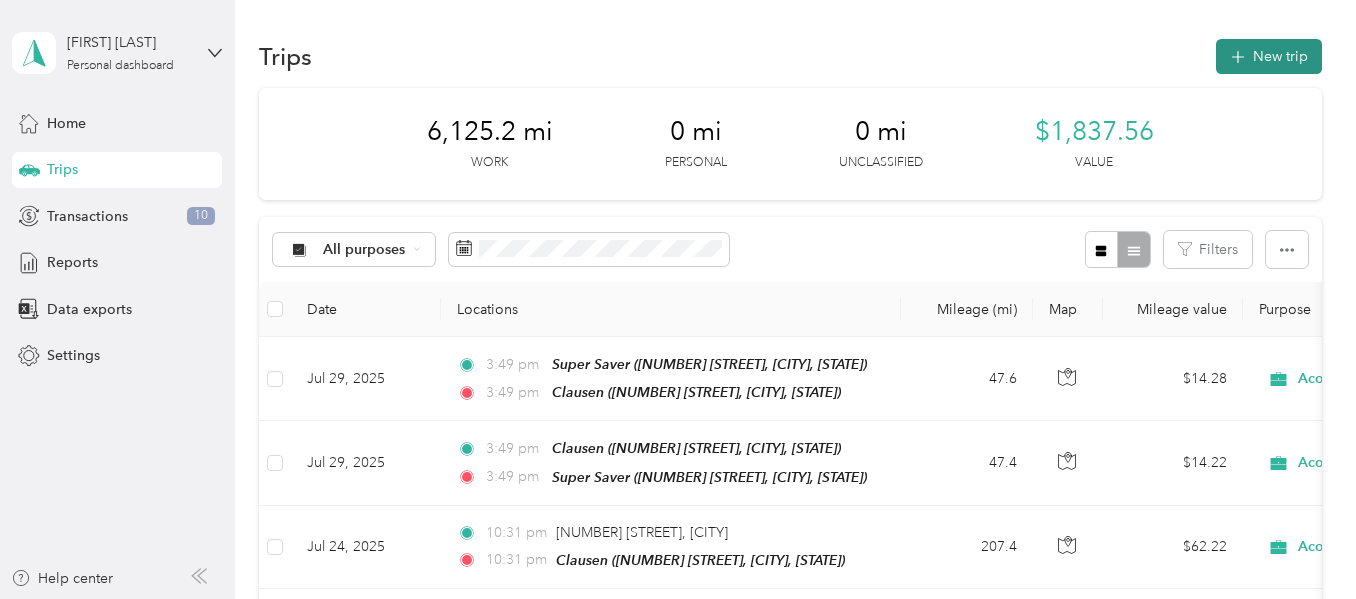 click on "New trip" at bounding box center [1269, 56] 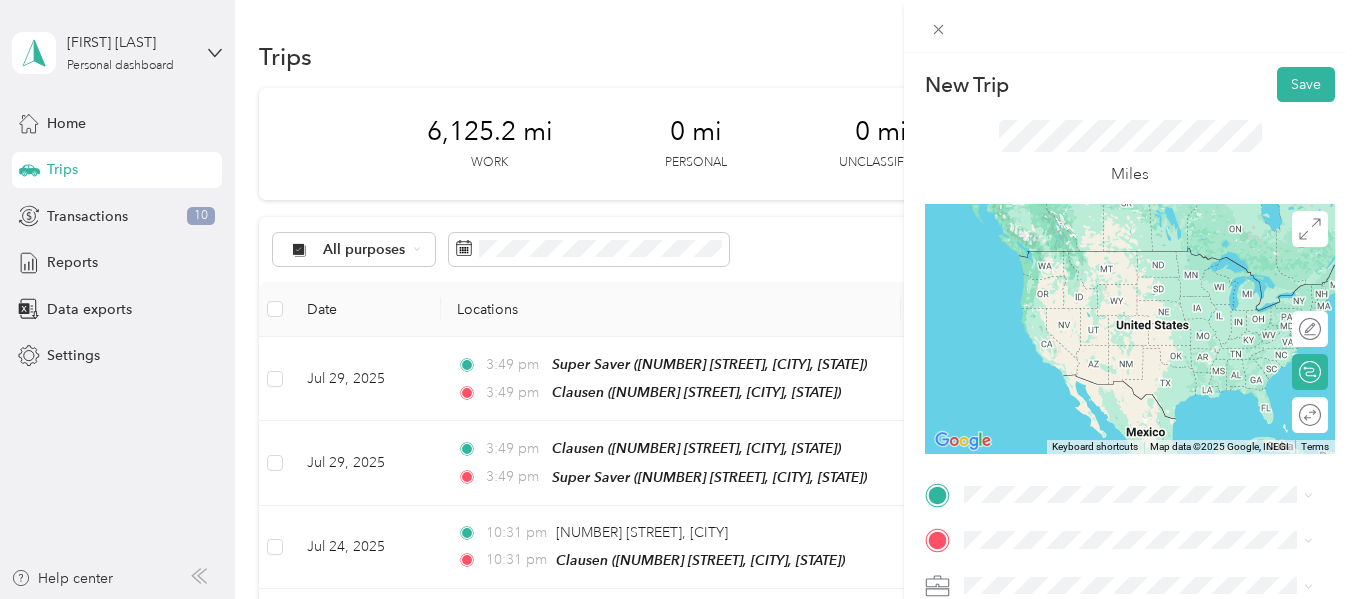 click on "[NUMBER] [STREET], [CITY], [STATE], [COUNTRY]" at bounding box center (1118, 280) 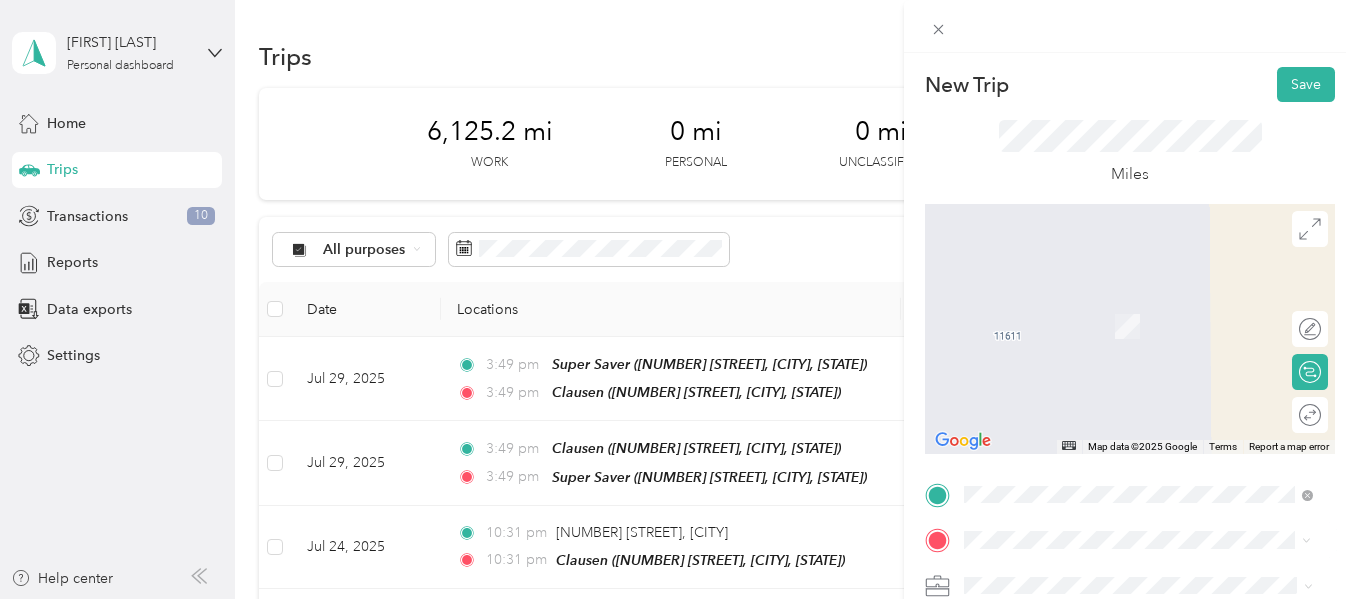 click on "Allens [NUMBER] [STREET] [CITY] [STATE] [POSTAL_CODE] [STREET], [POSTAL_CODE], [CITY], [COUNTRY]" at bounding box center [1138, 414] 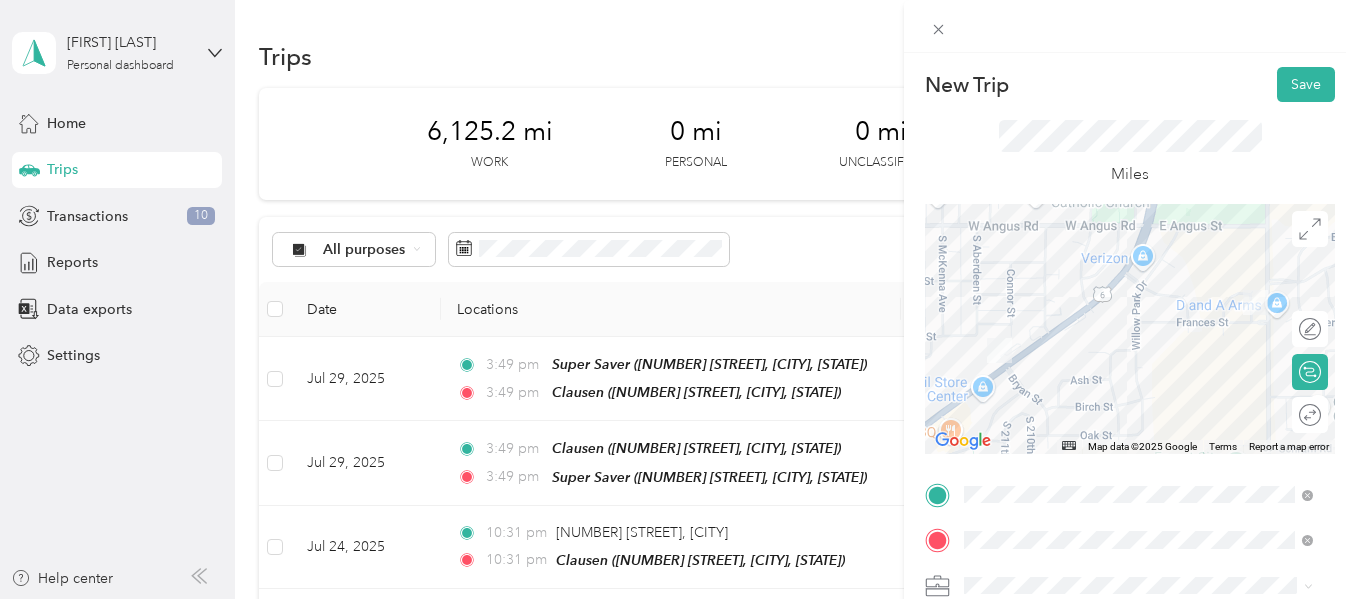 scroll, scrollTop: 451, scrollLeft: 0, axis: vertical 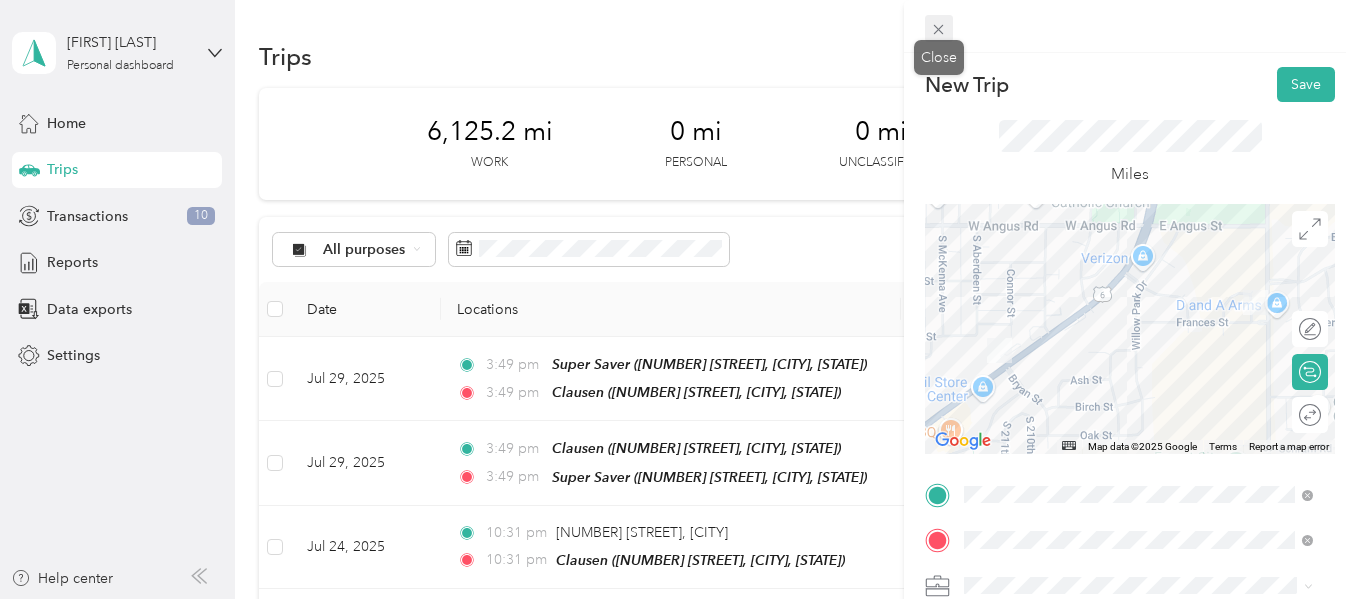 click at bounding box center (939, 29) 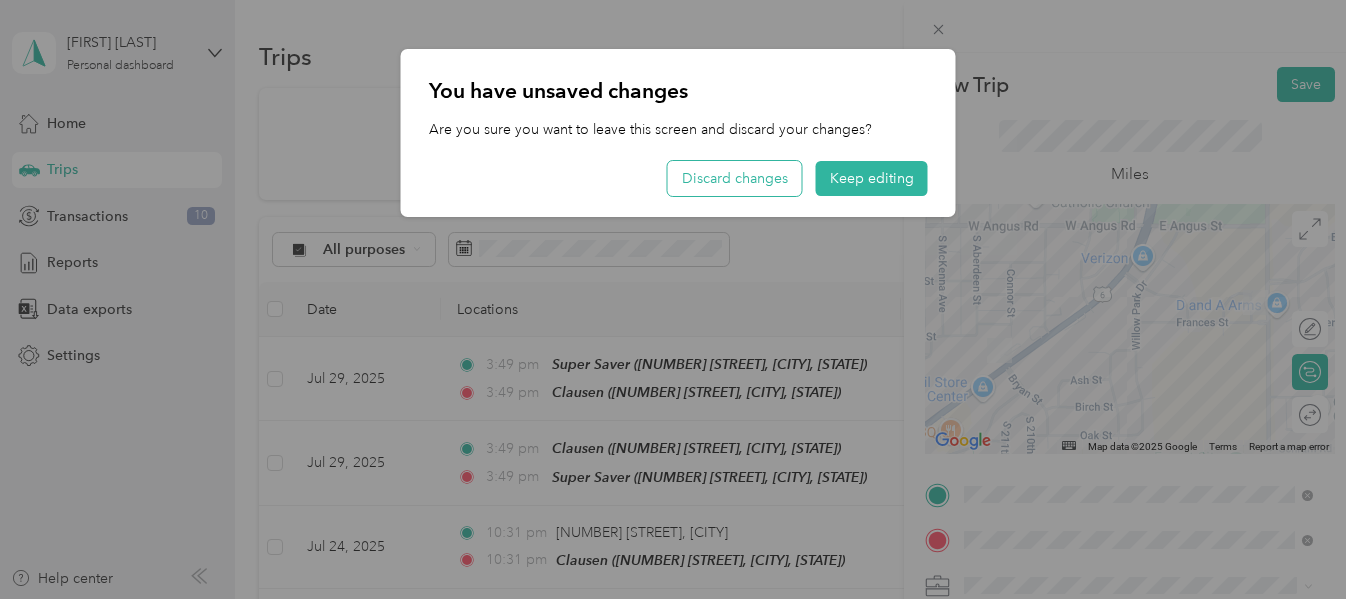 click on "Discard changes" at bounding box center (735, 178) 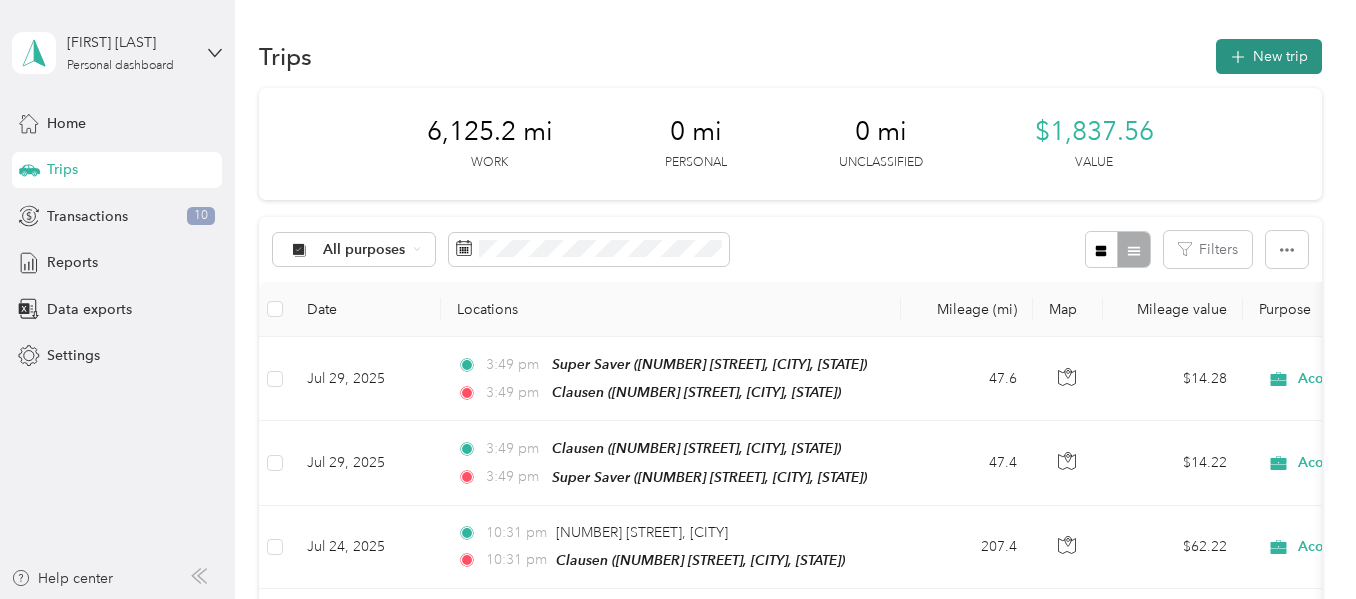 click on "New trip" at bounding box center [1269, 56] 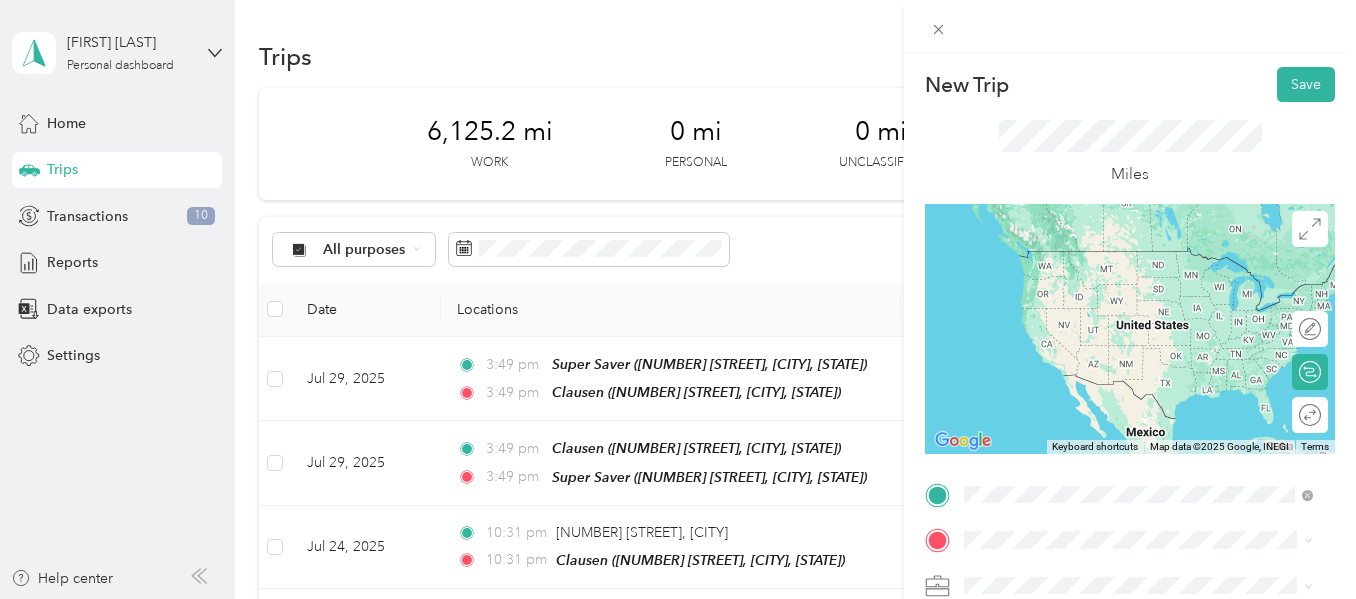 click on "[NUMBER] [STREET], [CITY], [STATE], [COUNTRY]" at bounding box center [1118, 291] 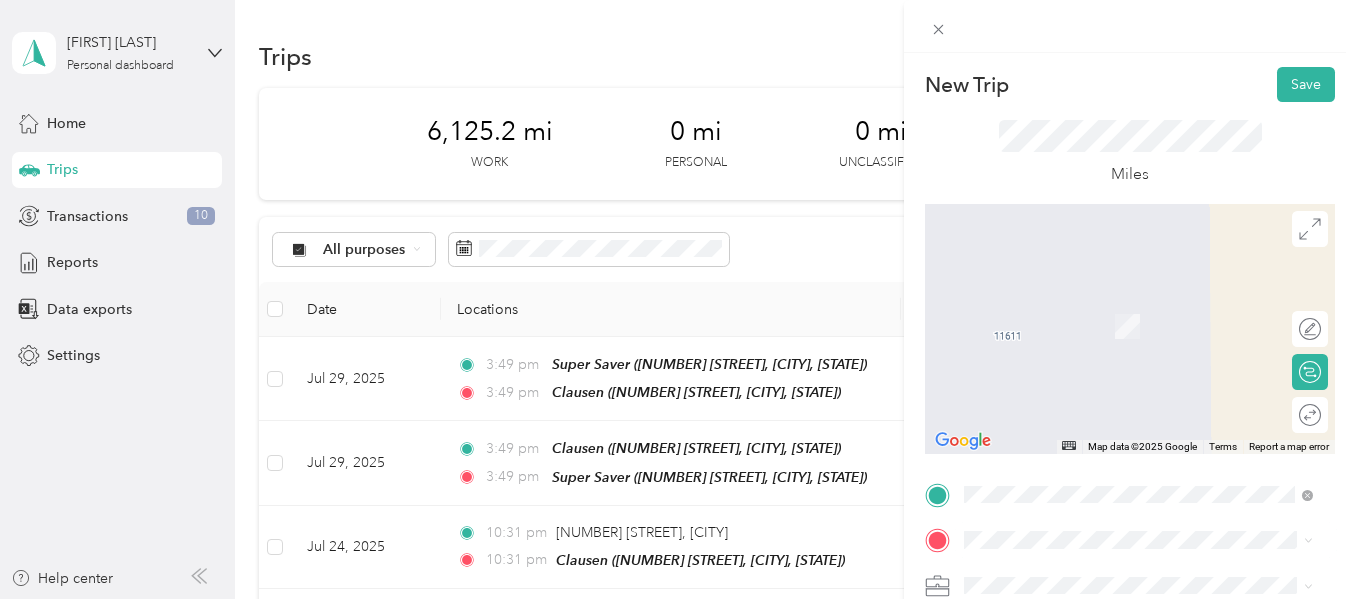 click on "Allens [NUMBER] [STREET] [CITY] [STATE] [POSTAL_CODE]" at bounding box center (1154, 399) 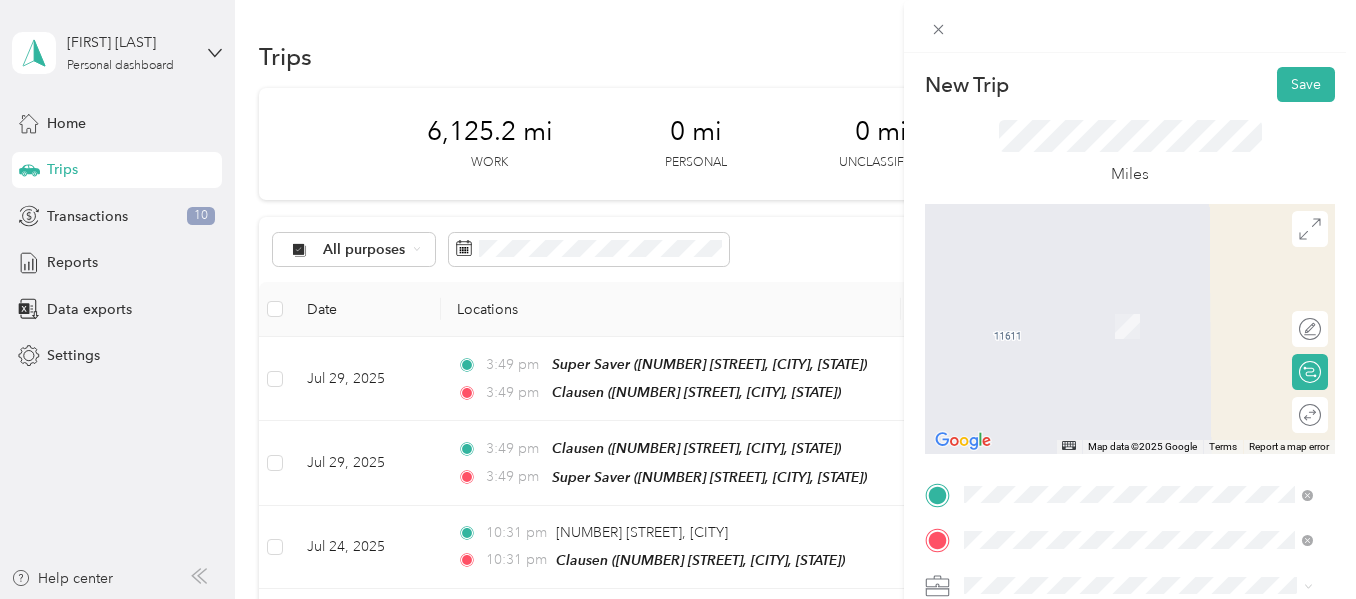 click on "[CITY]
[STATE] [POSTAL_CODE], [COUNTRY]" at bounding box center (1123, 494) 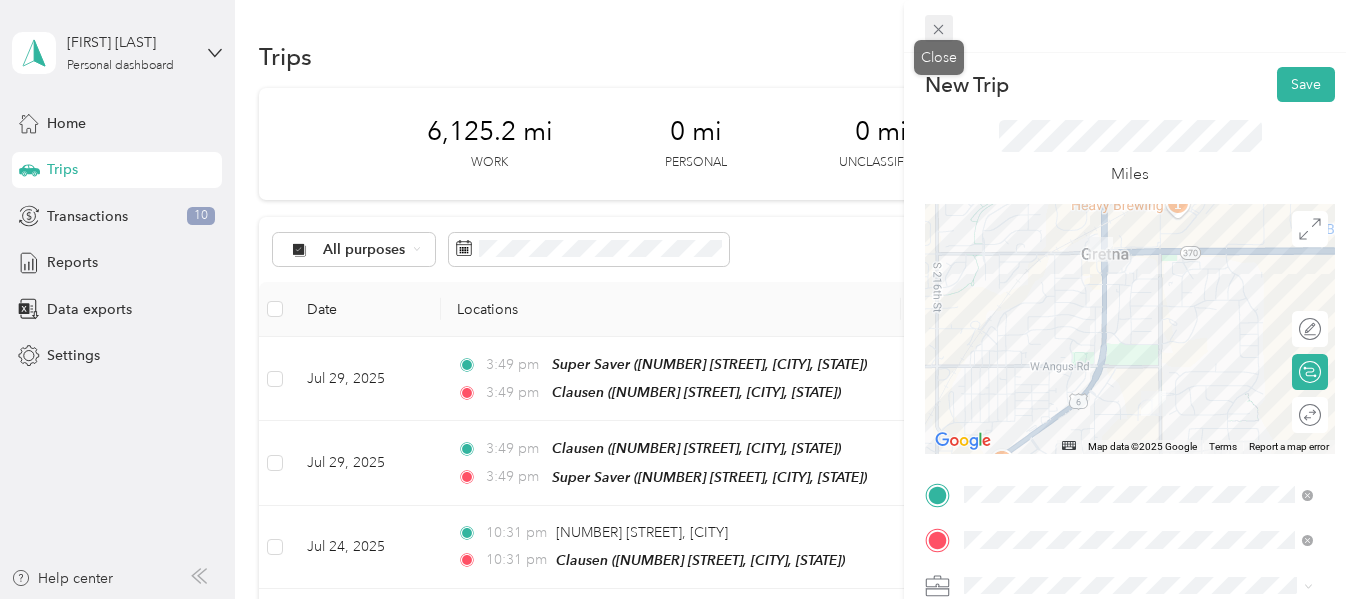 click 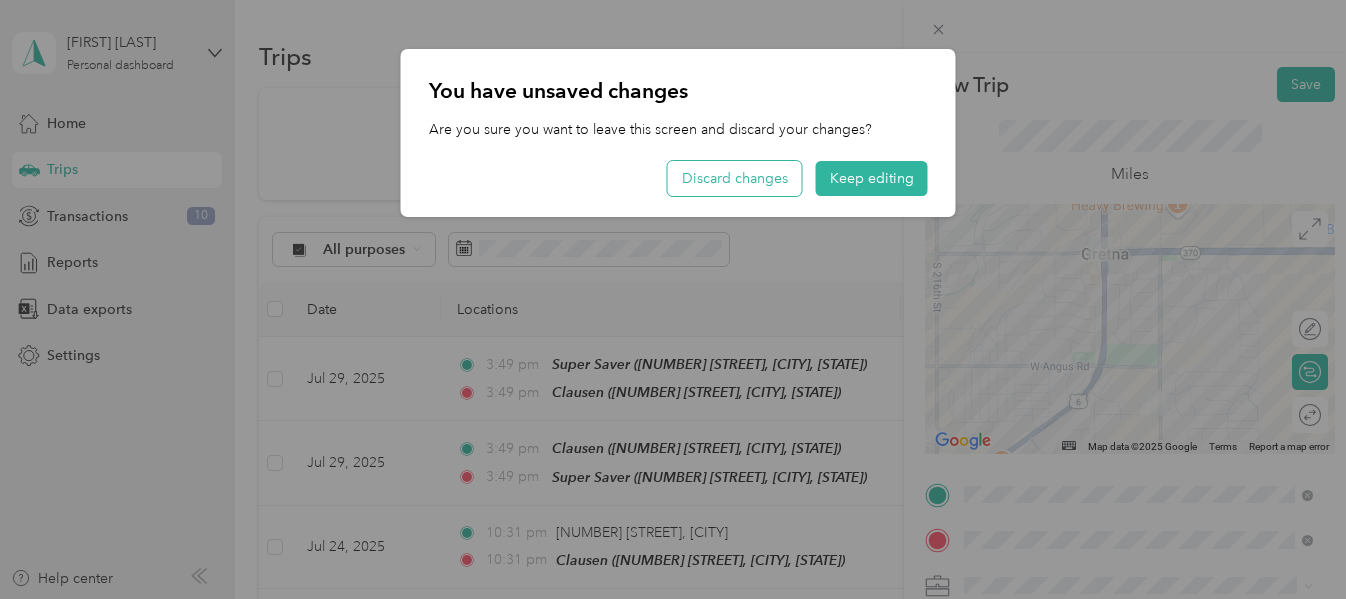 click on "Discard changes" at bounding box center (735, 178) 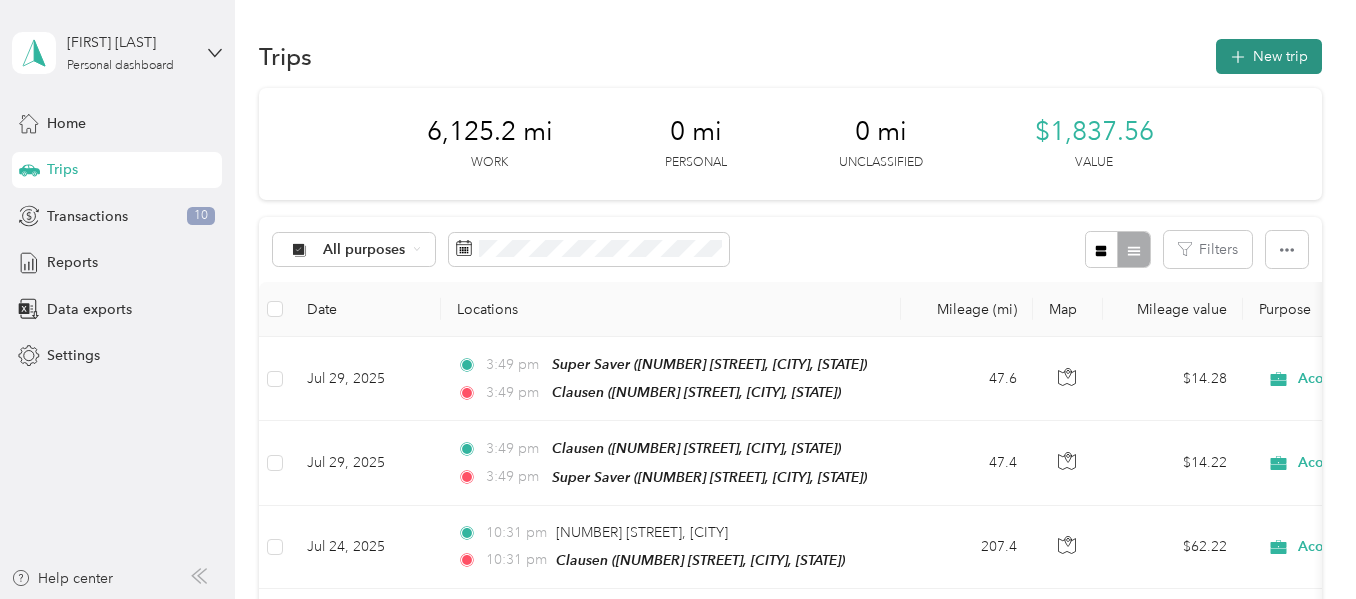 click on "New trip" at bounding box center (1269, 56) 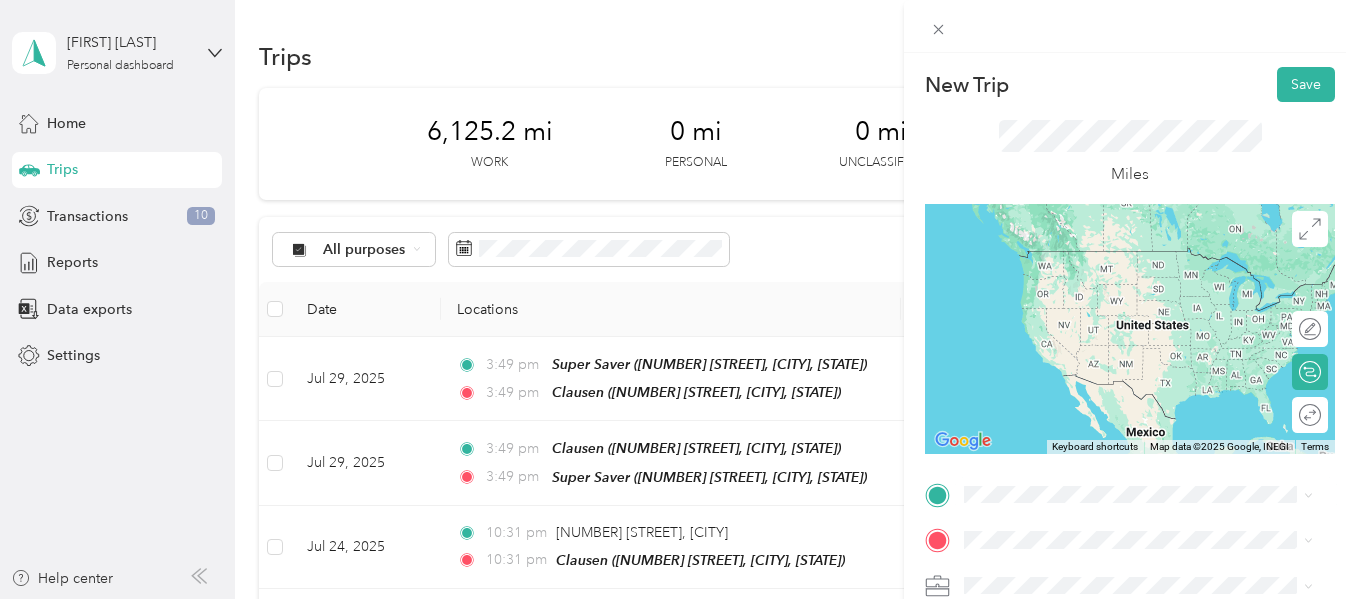 click on "[NUMBER] [STREET], [CITY], [STATE], [COUNTRY]" at bounding box center (1118, 292) 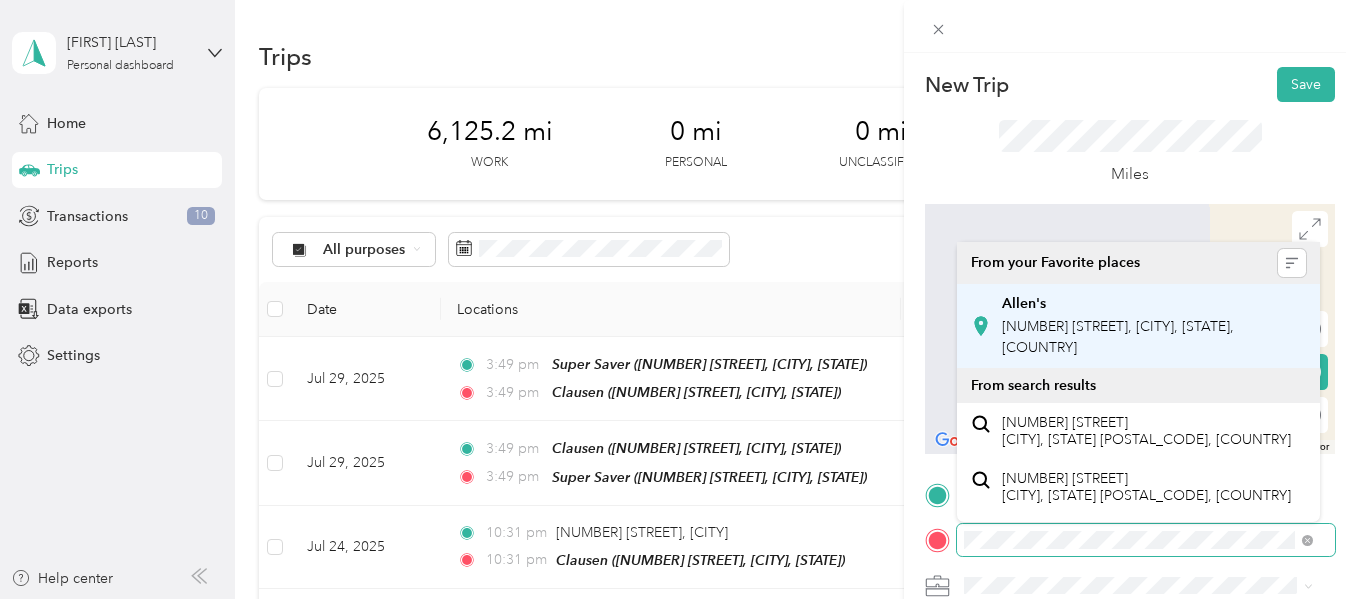 click on "[DISTANCE] [UNIT]
To continue pulling your transactions from your Pinnacle Bank (NE) - Personal account, we need you to renew your login
From search results [NUMBER] [STREET]
[CITY], [STATE] [POSTAL_CODE], [COUNTRY]
[NUMBER] [STREET]
[CITY], [STATE] [POSTAL_CODE], [COUNTRY]
[NUMBER] [STREET]
[CITY], [STATE] [POSTAL_CODE], [COUNTRY]" at bounding box center (673, 599) 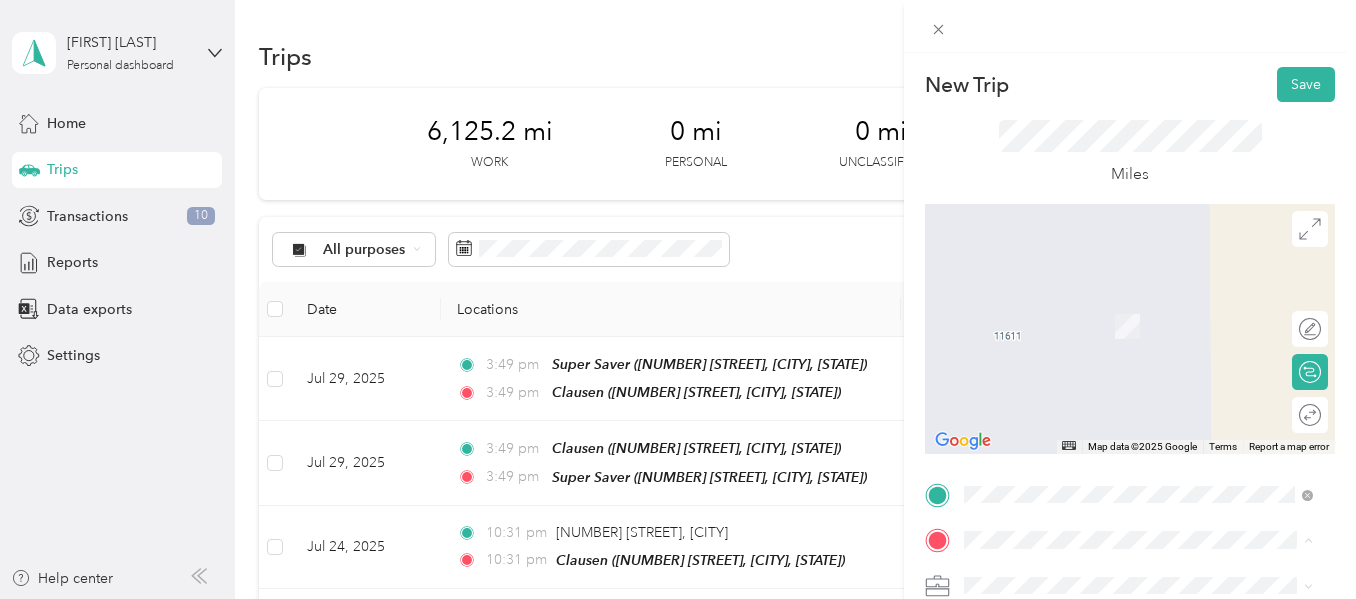 click on "[DISTANCE] [UNIT]
To continue pulling your transactions from your Pinnacle Bank (NE) - Personal account, we need you to renew your login
From search results [NUMBER] [STREET]
[CITY], [STATE] [POSTAL_CODE], [COUNTRY]
[NUMBER] [STREET]
[CITY], [STATE] [POSTAL_CODE], [COUNTRY]
[NUMBER] [STREET]
[CITY], [STATE] [POSTAL_CODE], [COUNTRY]" at bounding box center [673, 599] 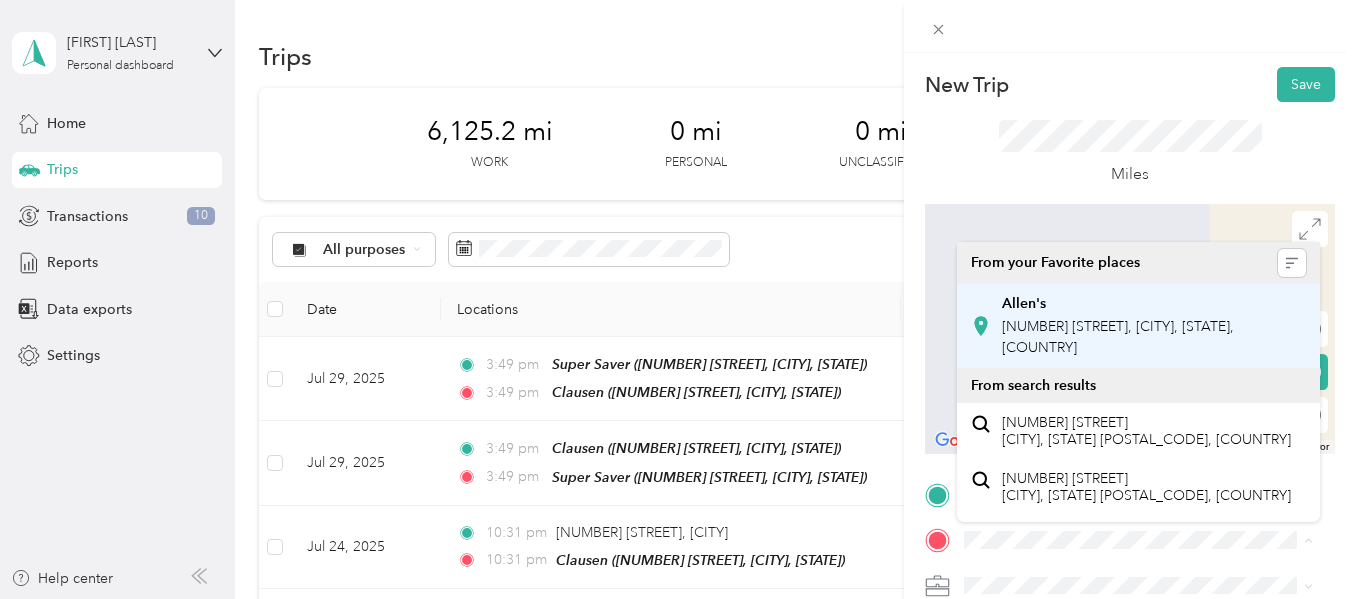 click on "[NUMBER] [STREET], [CITY], [STATE], [COUNTRY]" at bounding box center (1118, 337) 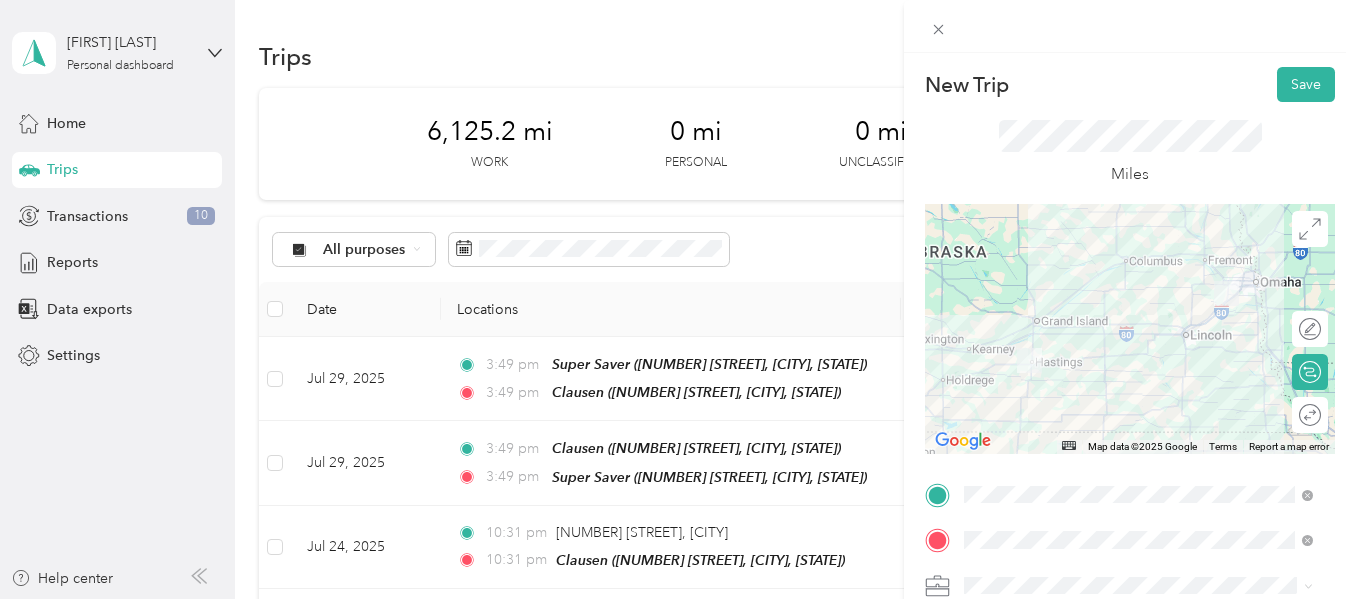 scroll, scrollTop: 451, scrollLeft: 0, axis: vertical 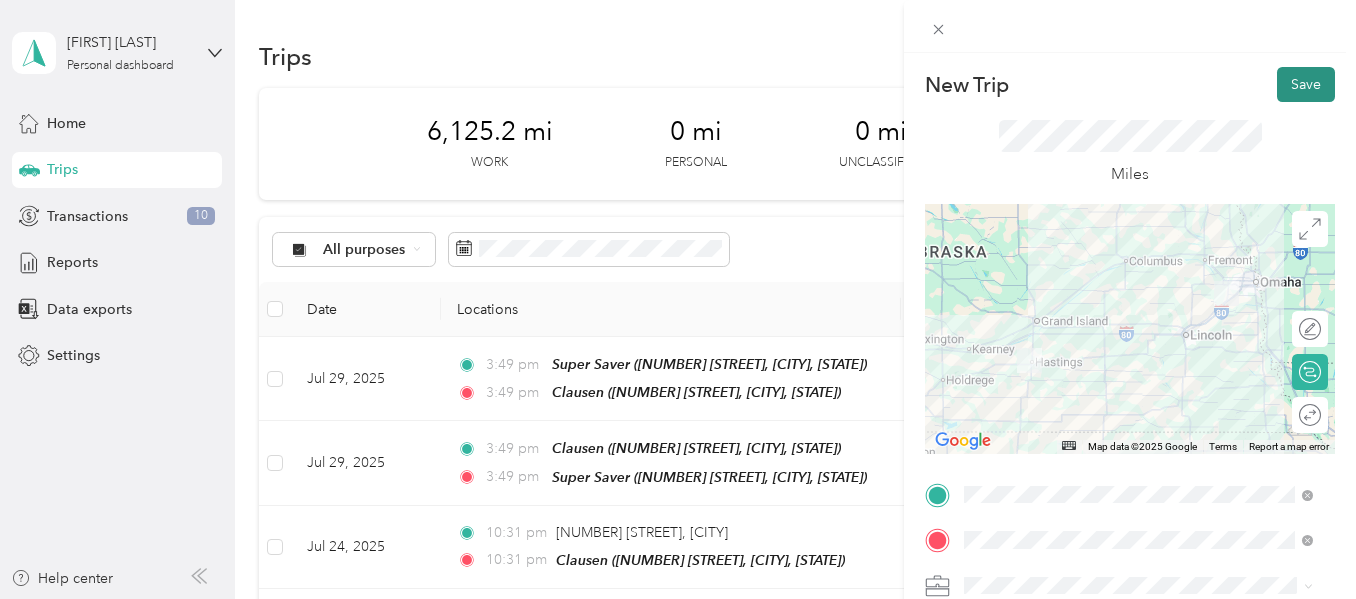 click on "Save" at bounding box center [1306, 84] 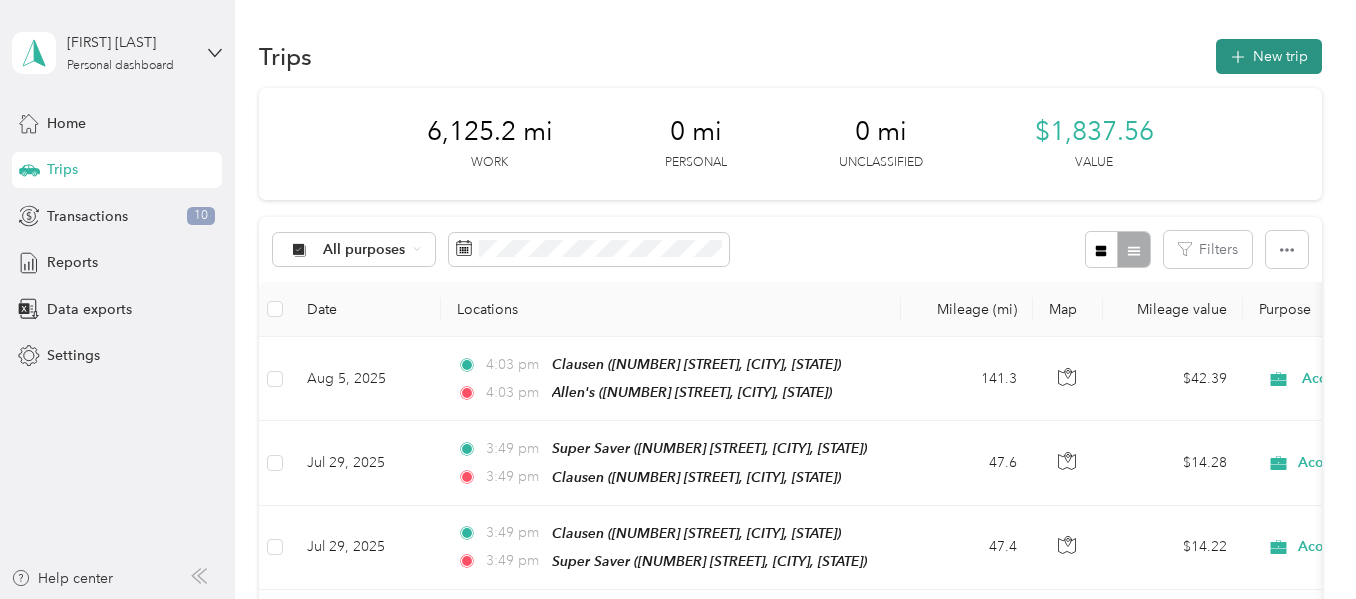 click on "New trip" at bounding box center (1269, 56) 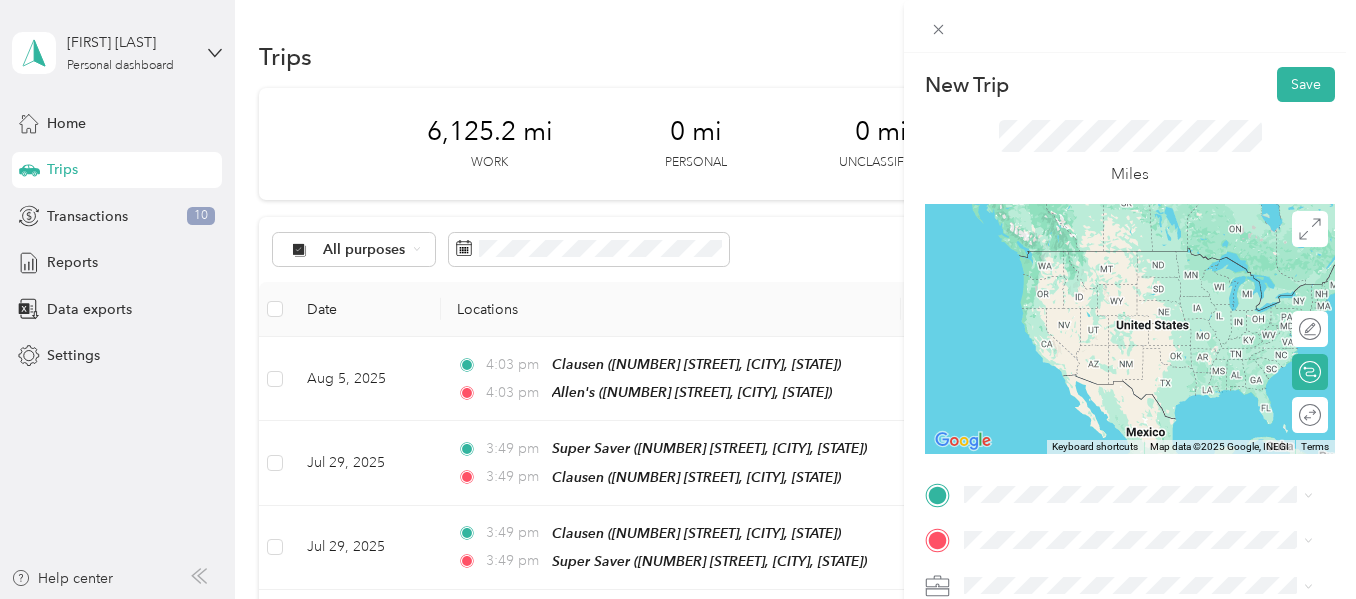 click on "Allen's [NUMBER] [STREET], [CITY], [STATE], [COUNTRY]" at bounding box center (1154, 270) 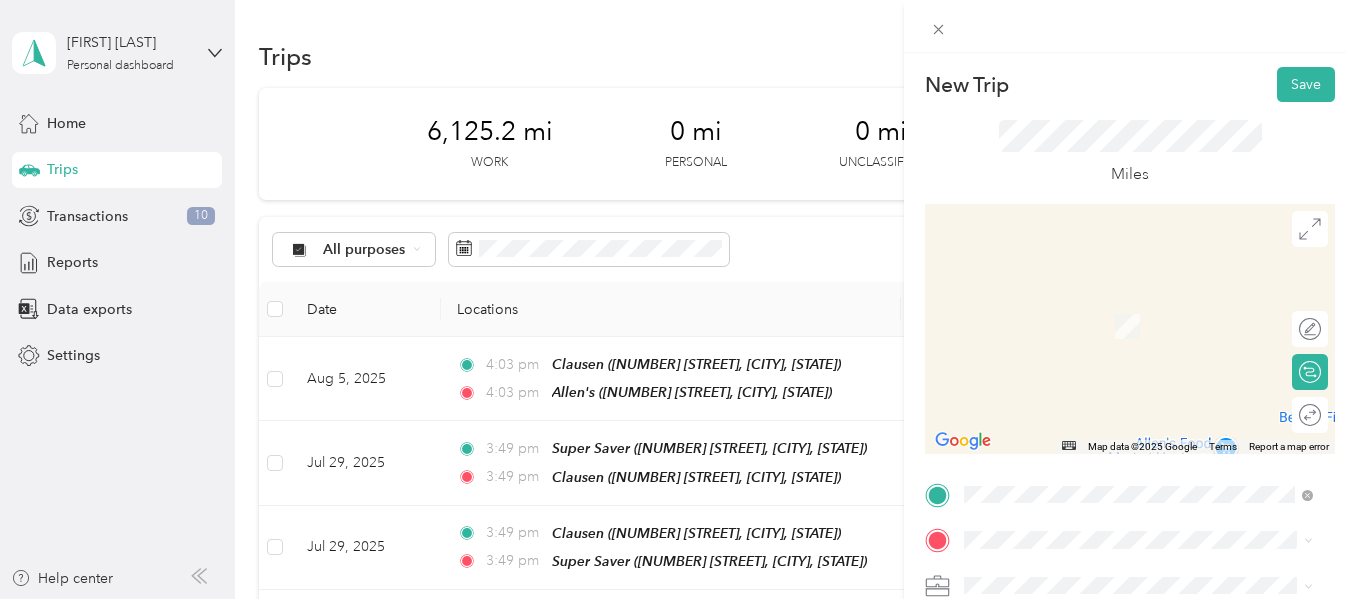click on "[NUMBER] [STREET], [CITY], [STATE], [COUNTRY]" at bounding box center (1118, 332) 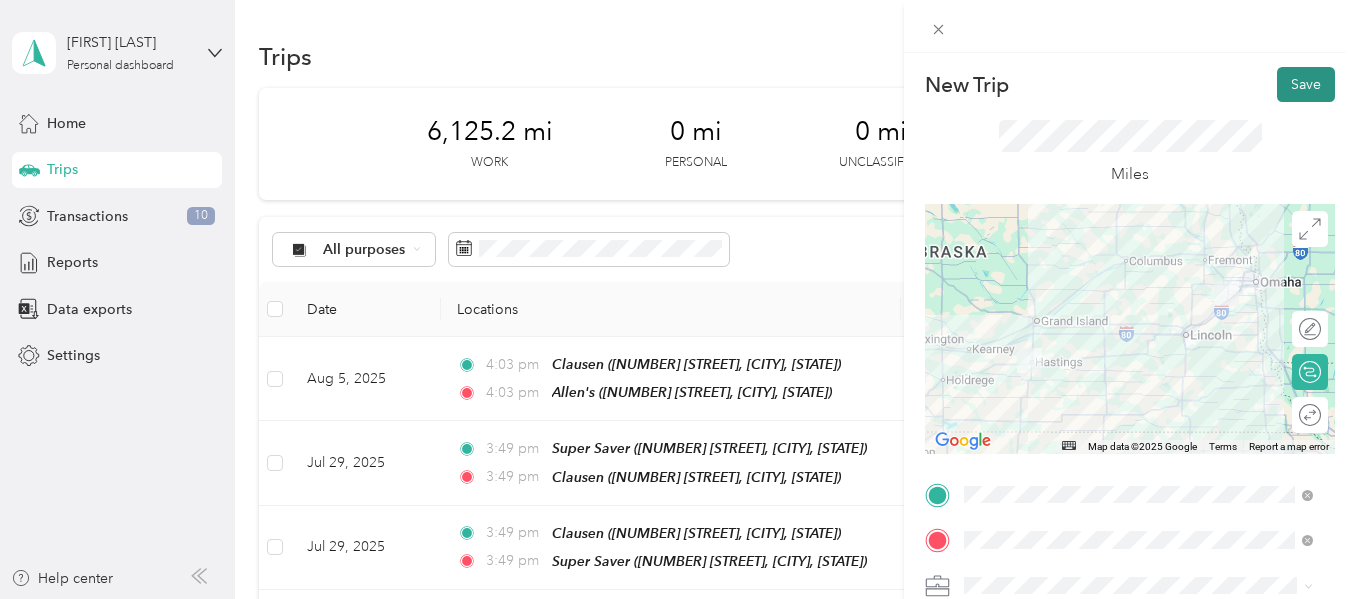 click on "Save" at bounding box center (1306, 84) 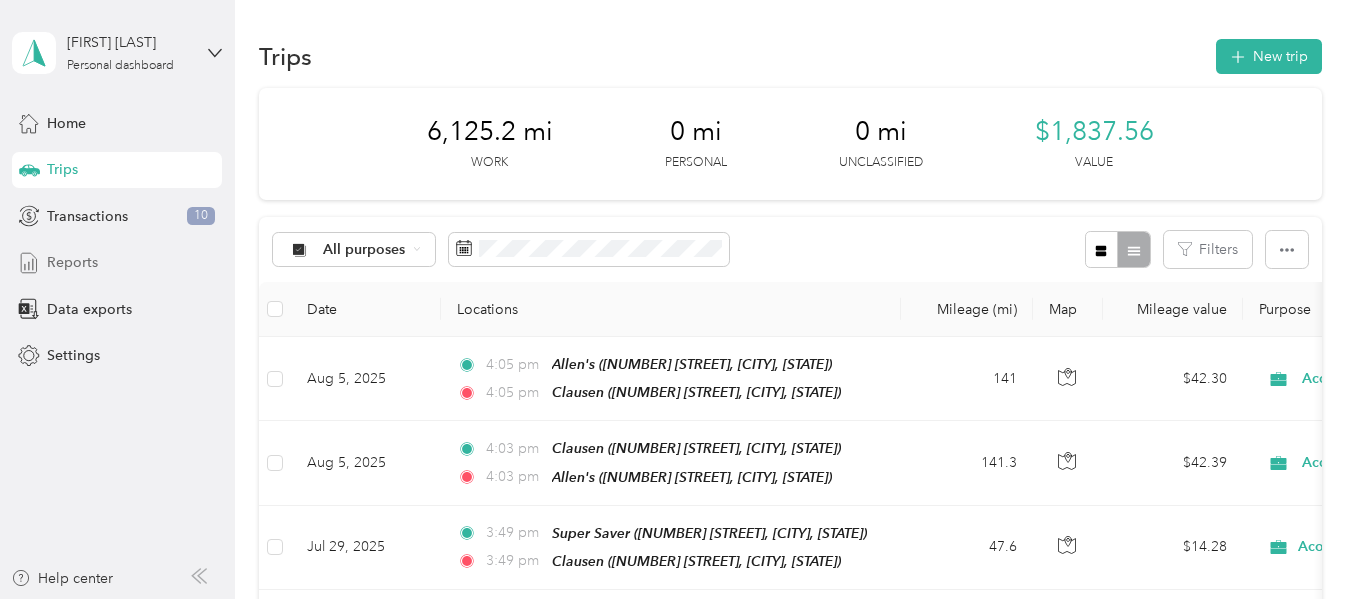 click on "Reports" at bounding box center [72, 262] 